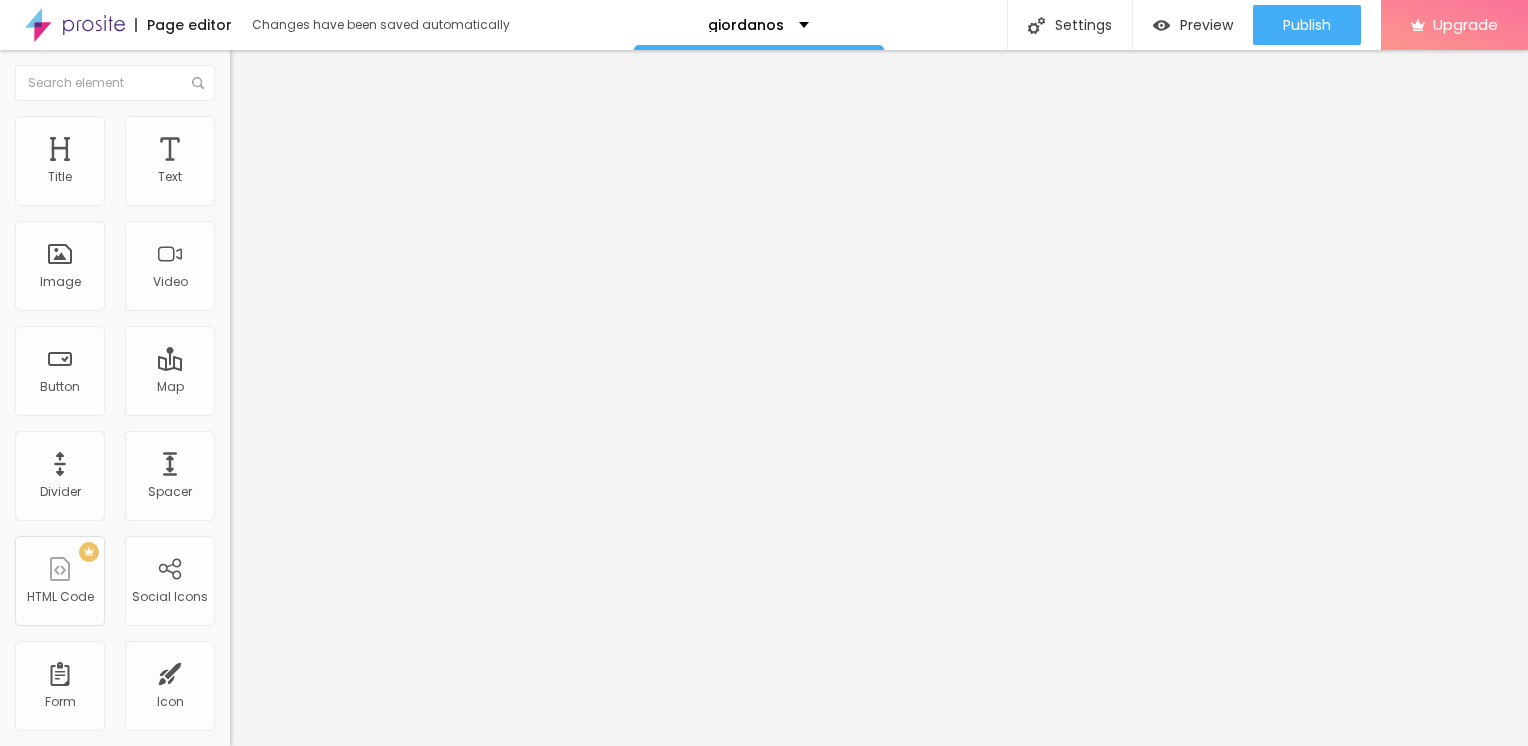 scroll, scrollTop: 0, scrollLeft: 0, axis: both 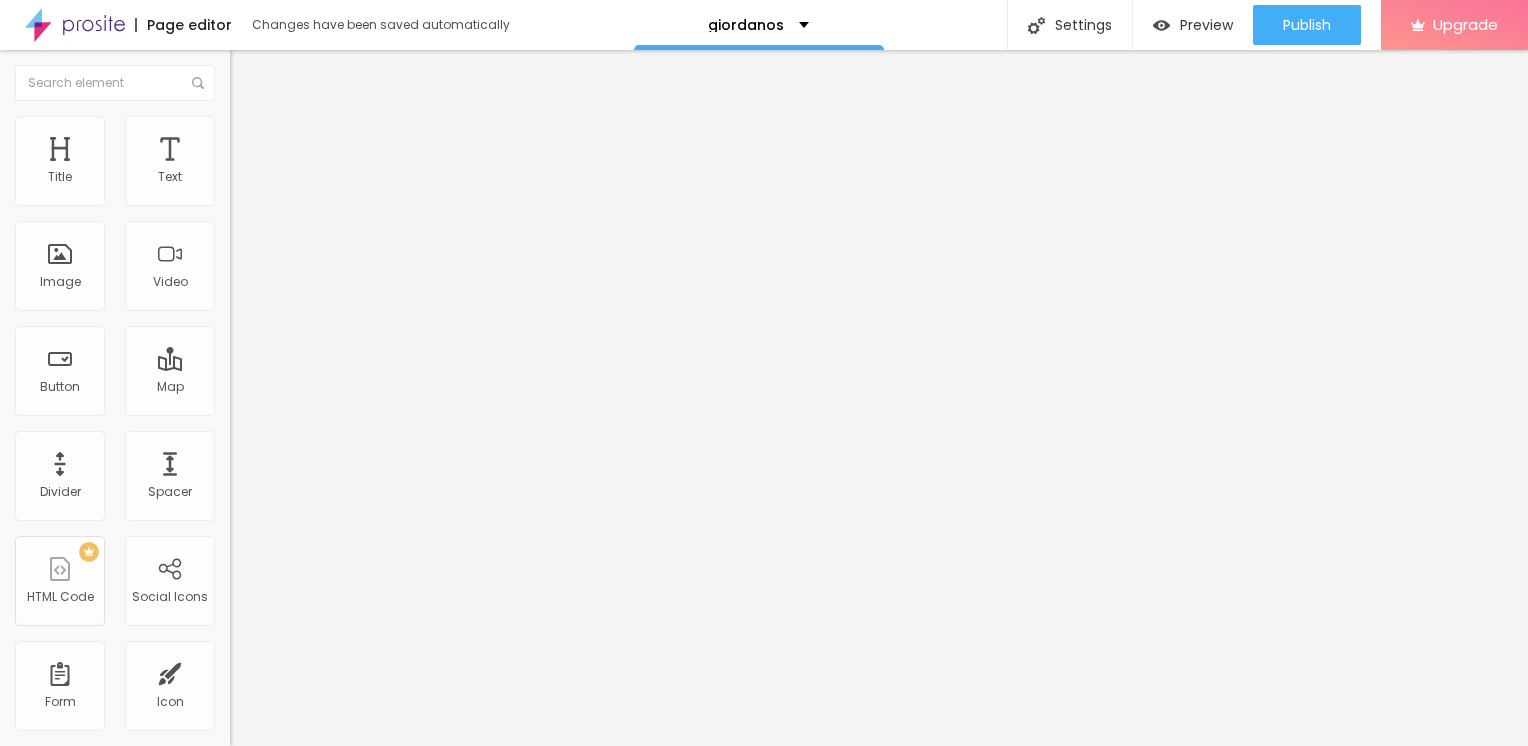 click on "Add image" at bounding box center (271, 163) 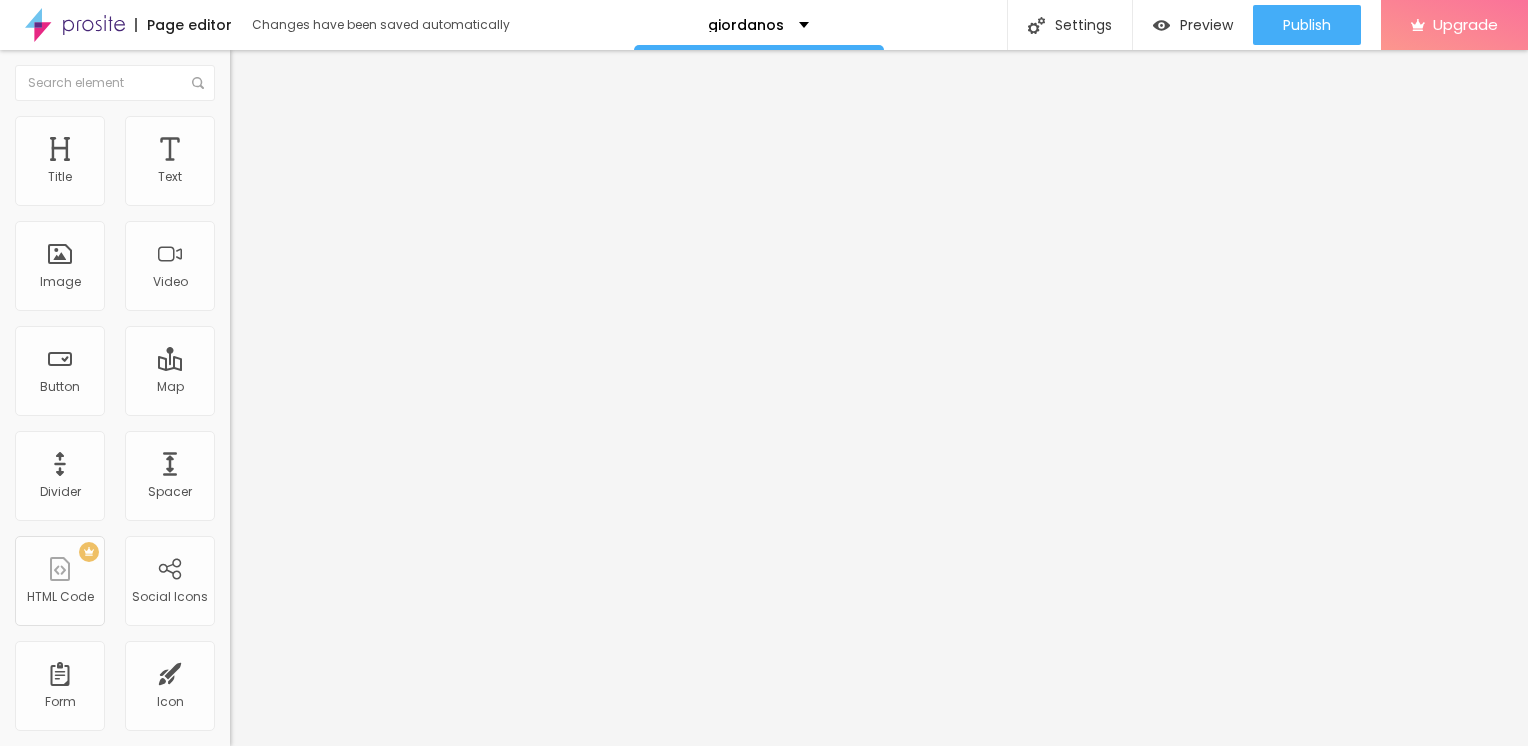 click on "Upload" at bounding box center (66, 991) 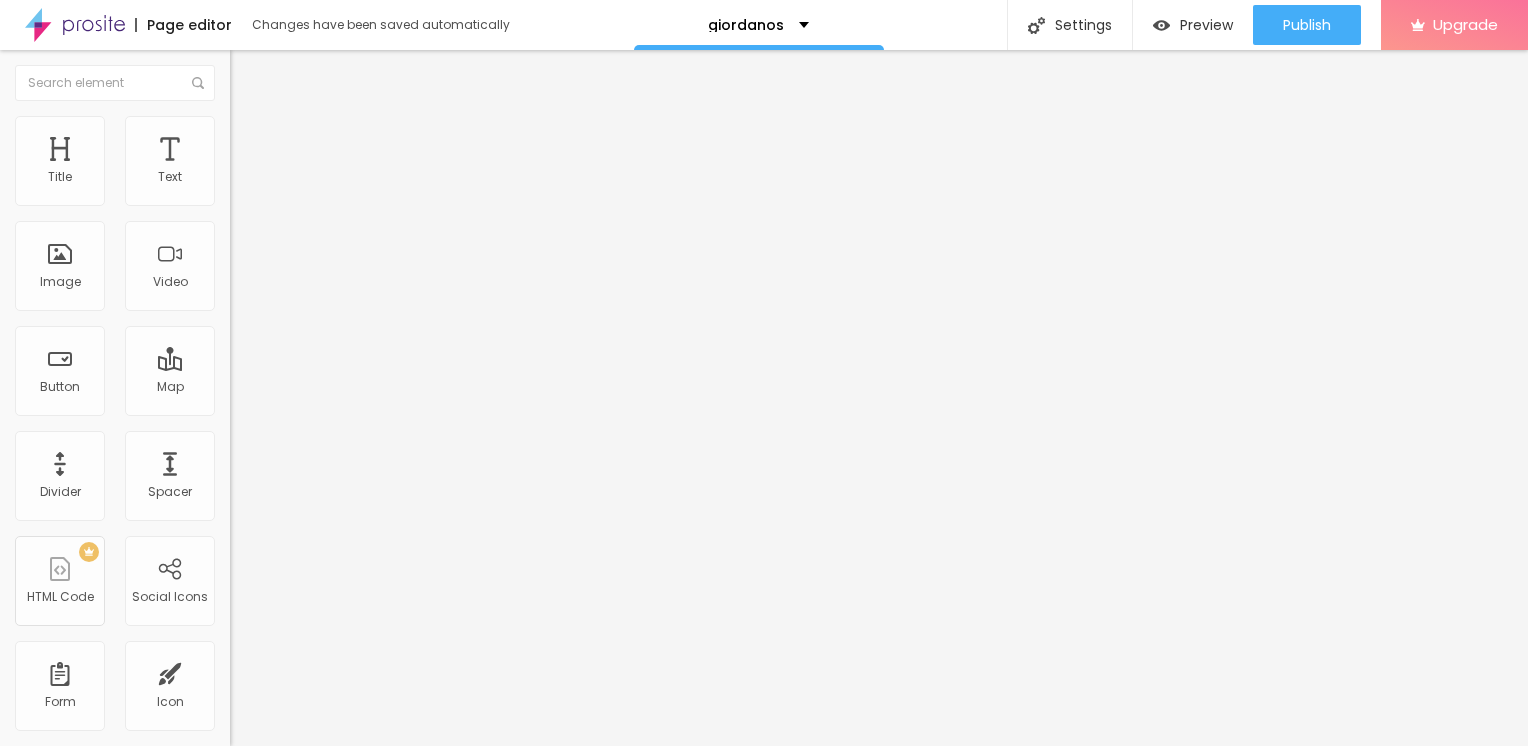 type on "95" 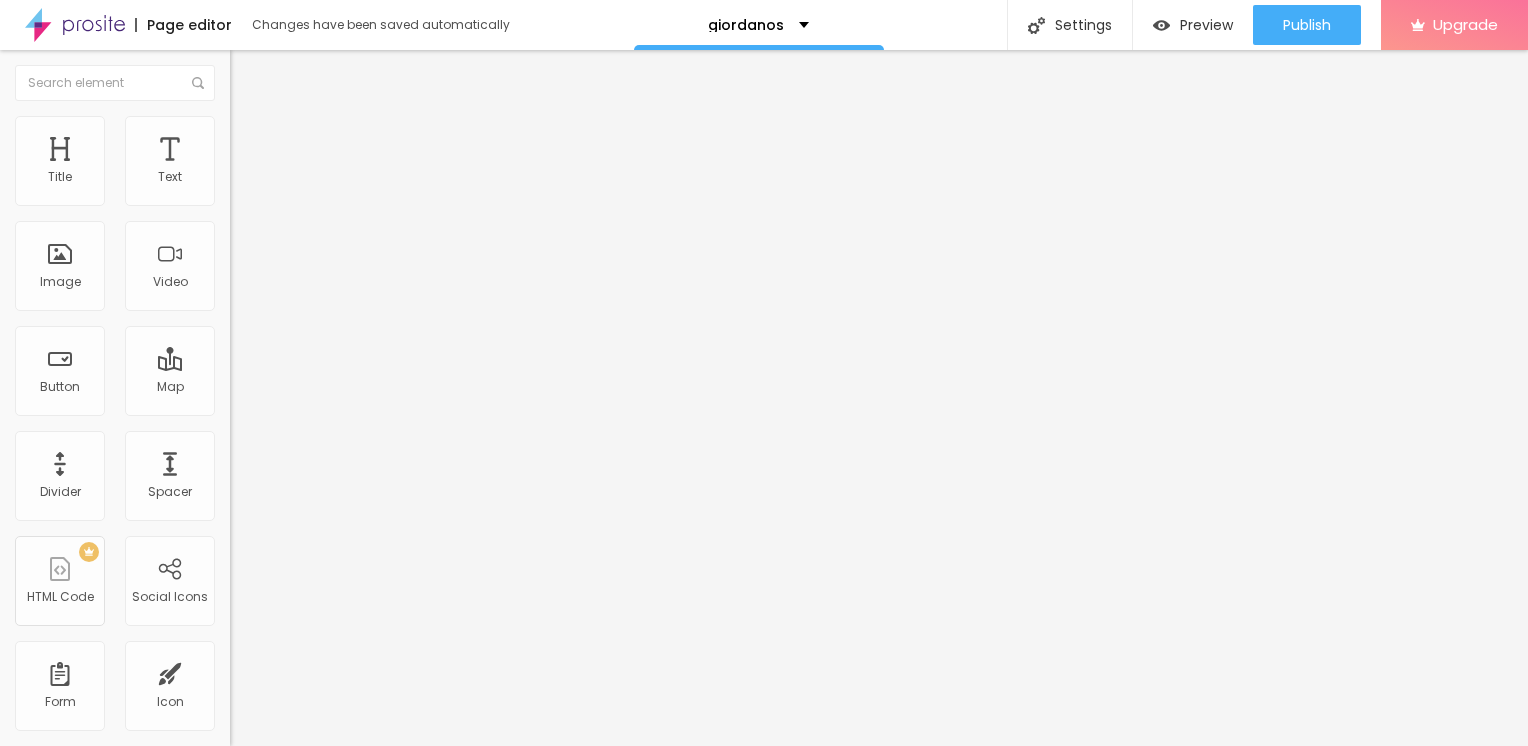 type on "85" 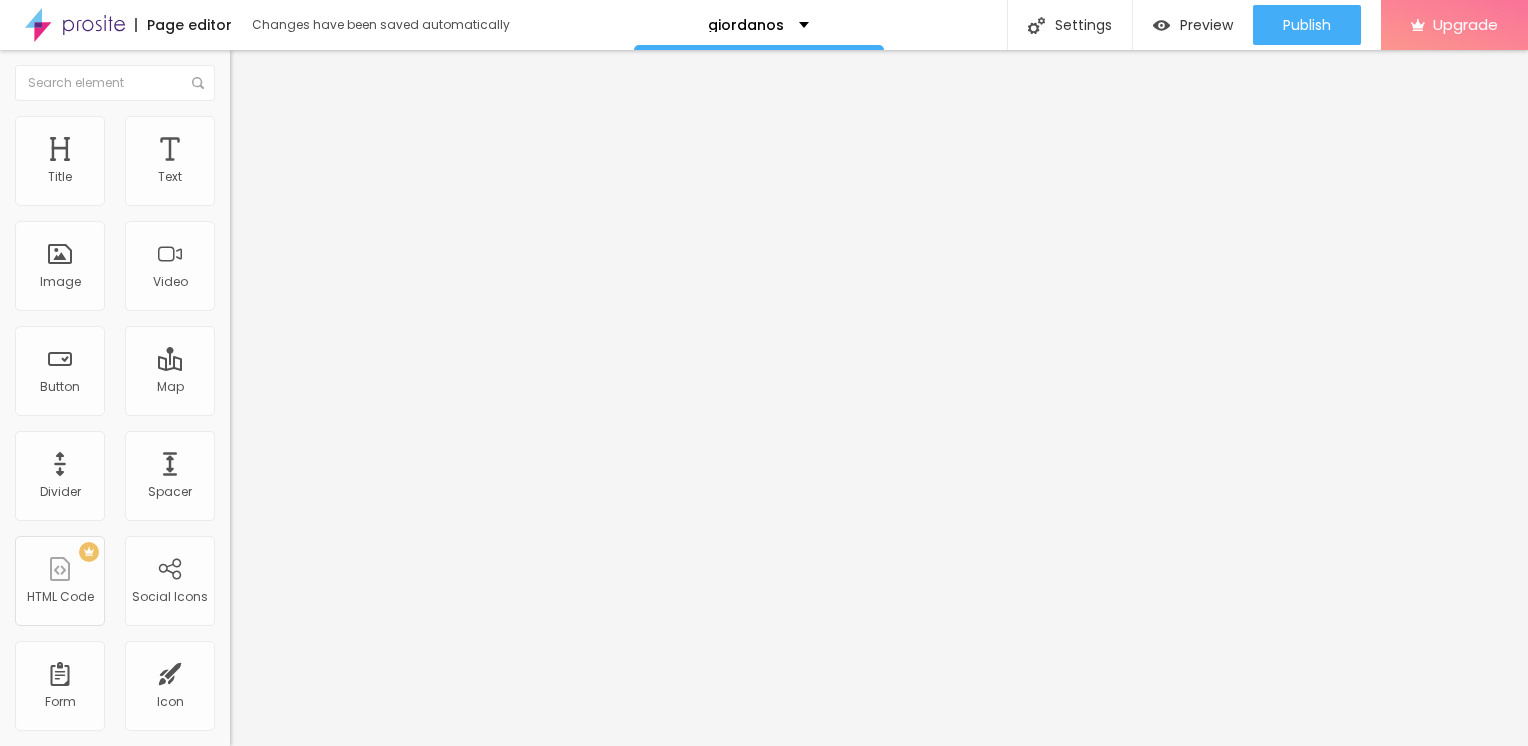 type on "85" 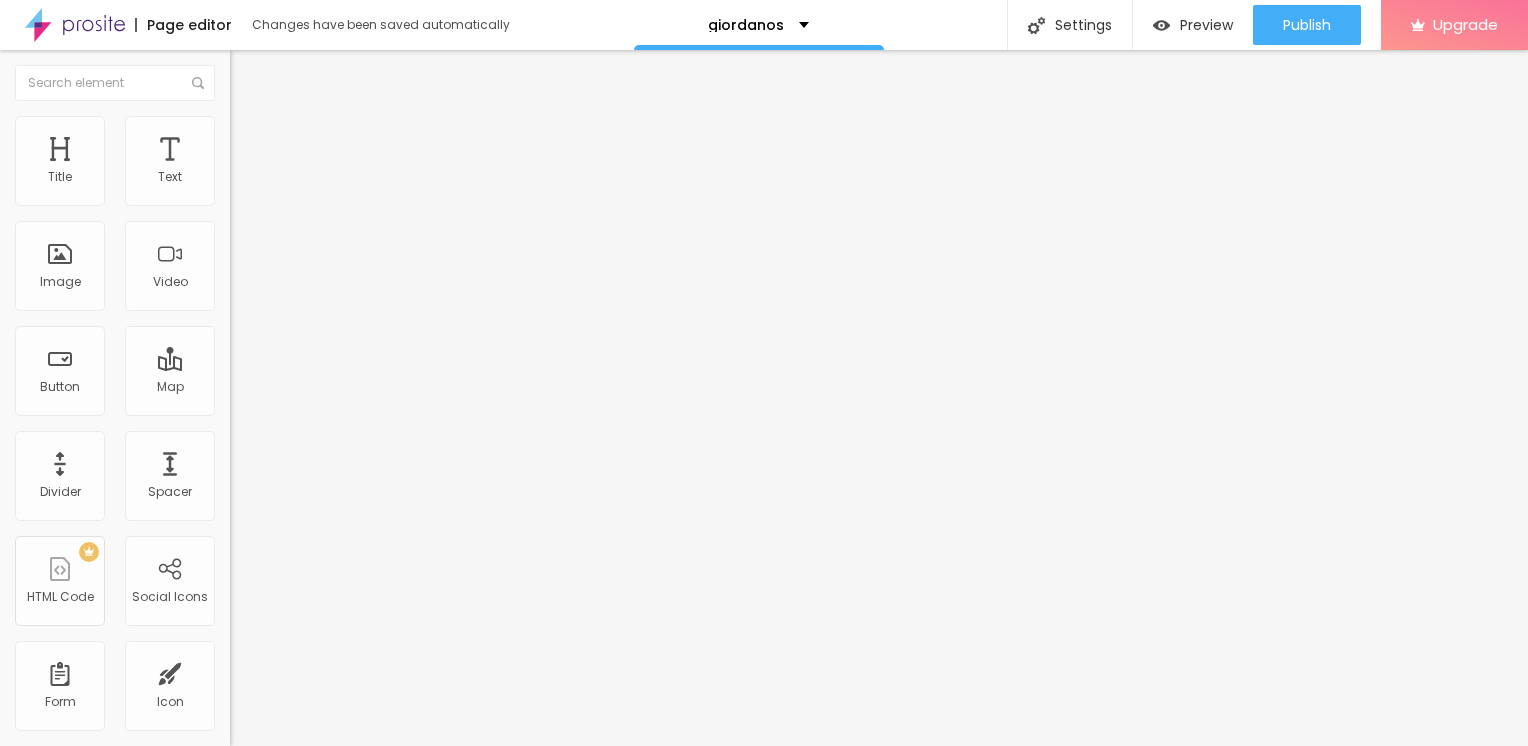 type on "65" 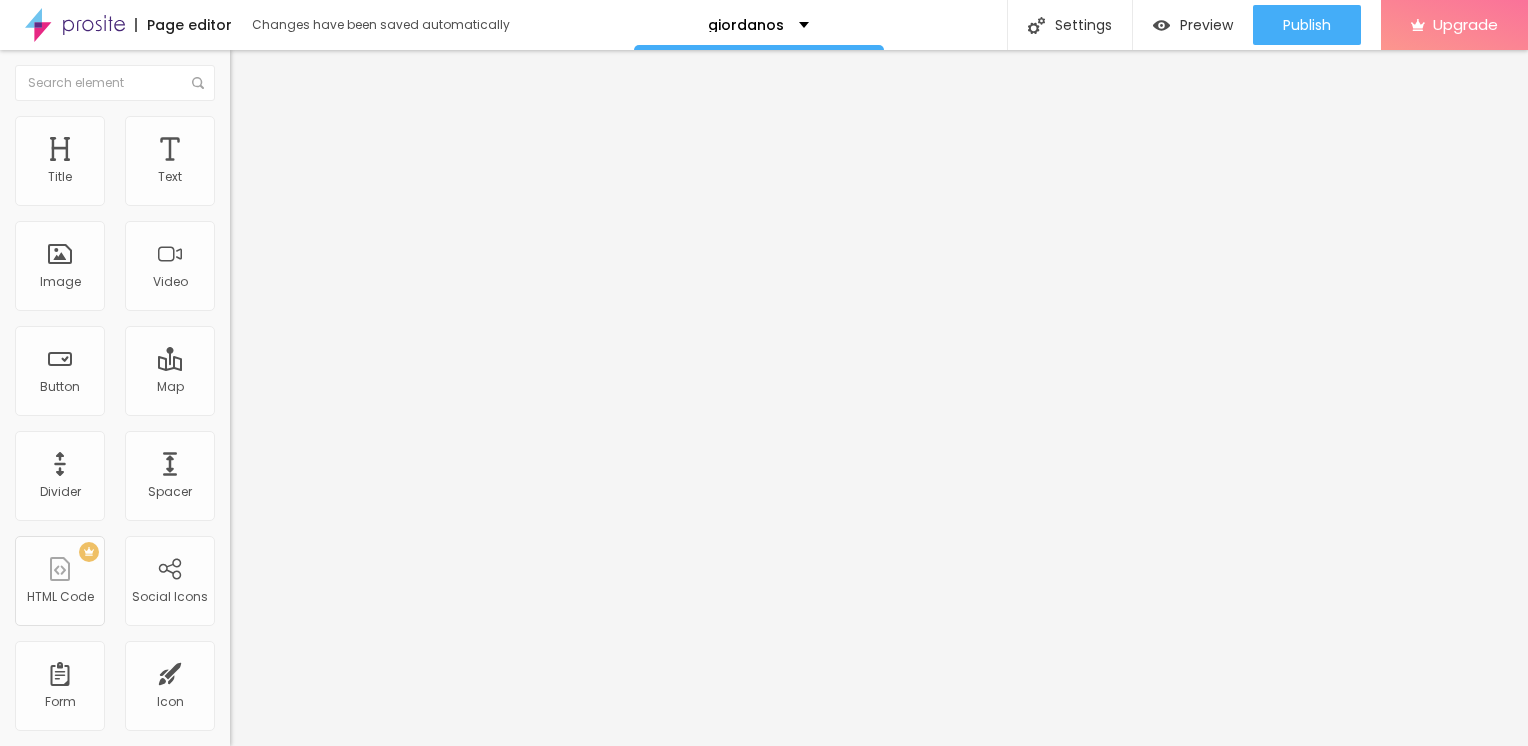 type on "50" 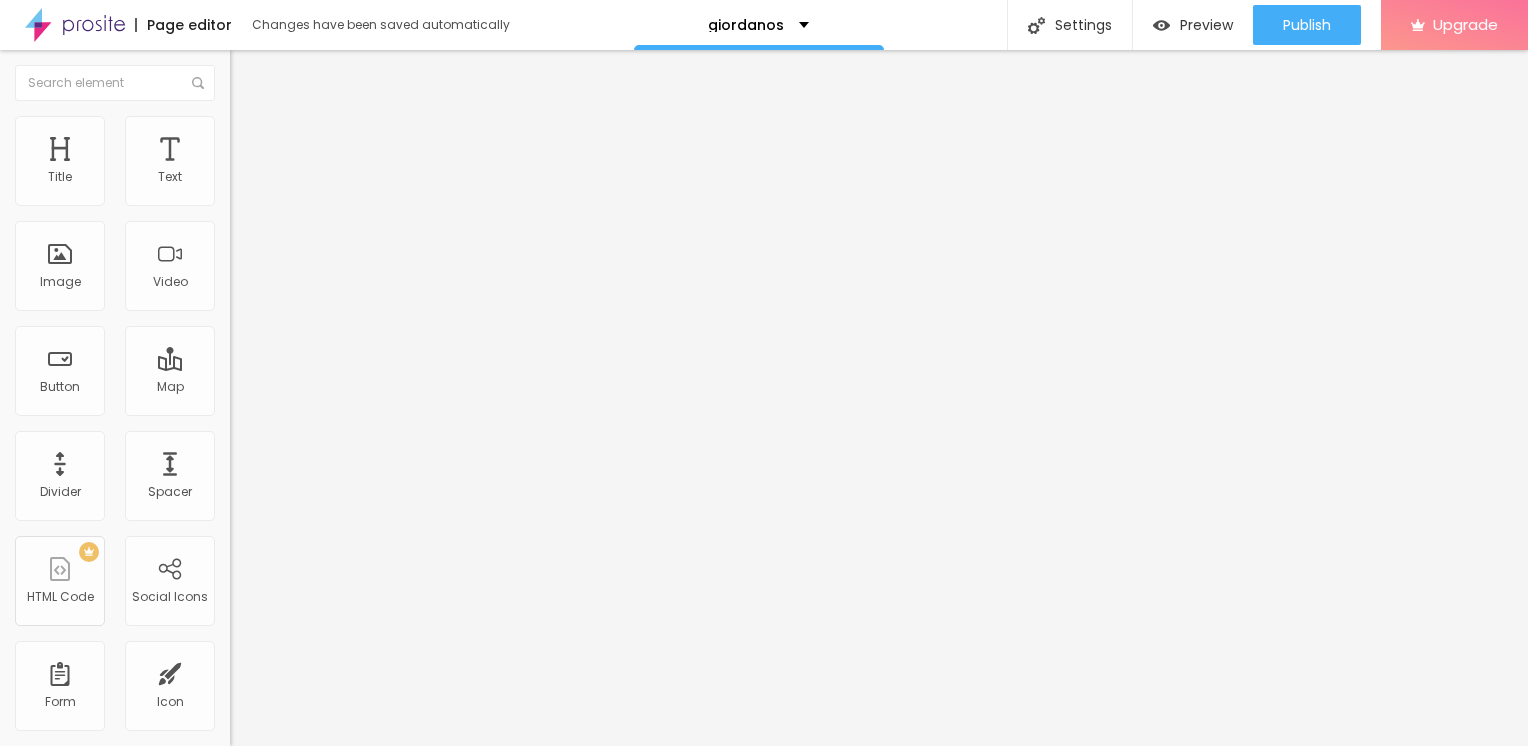 type on "50" 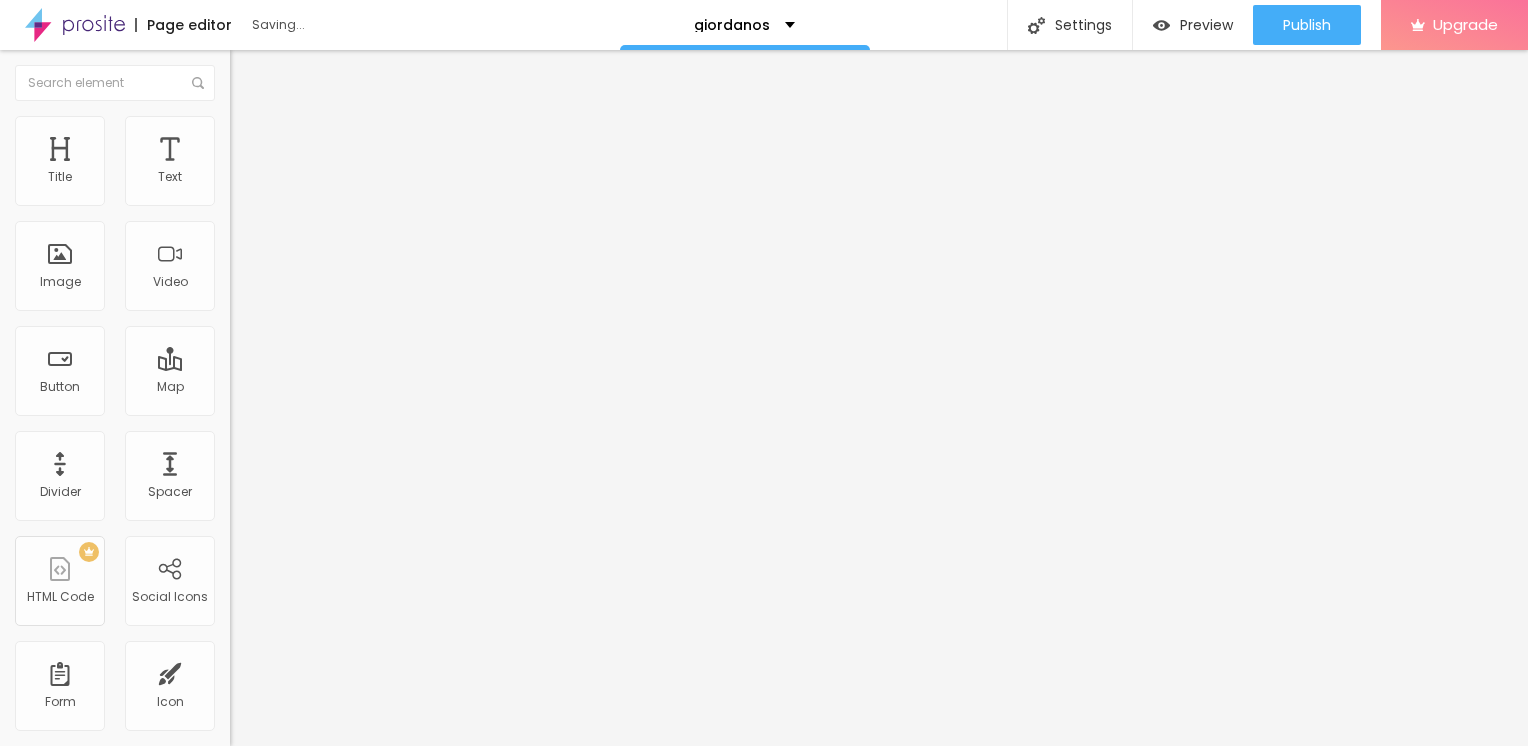 type on "45" 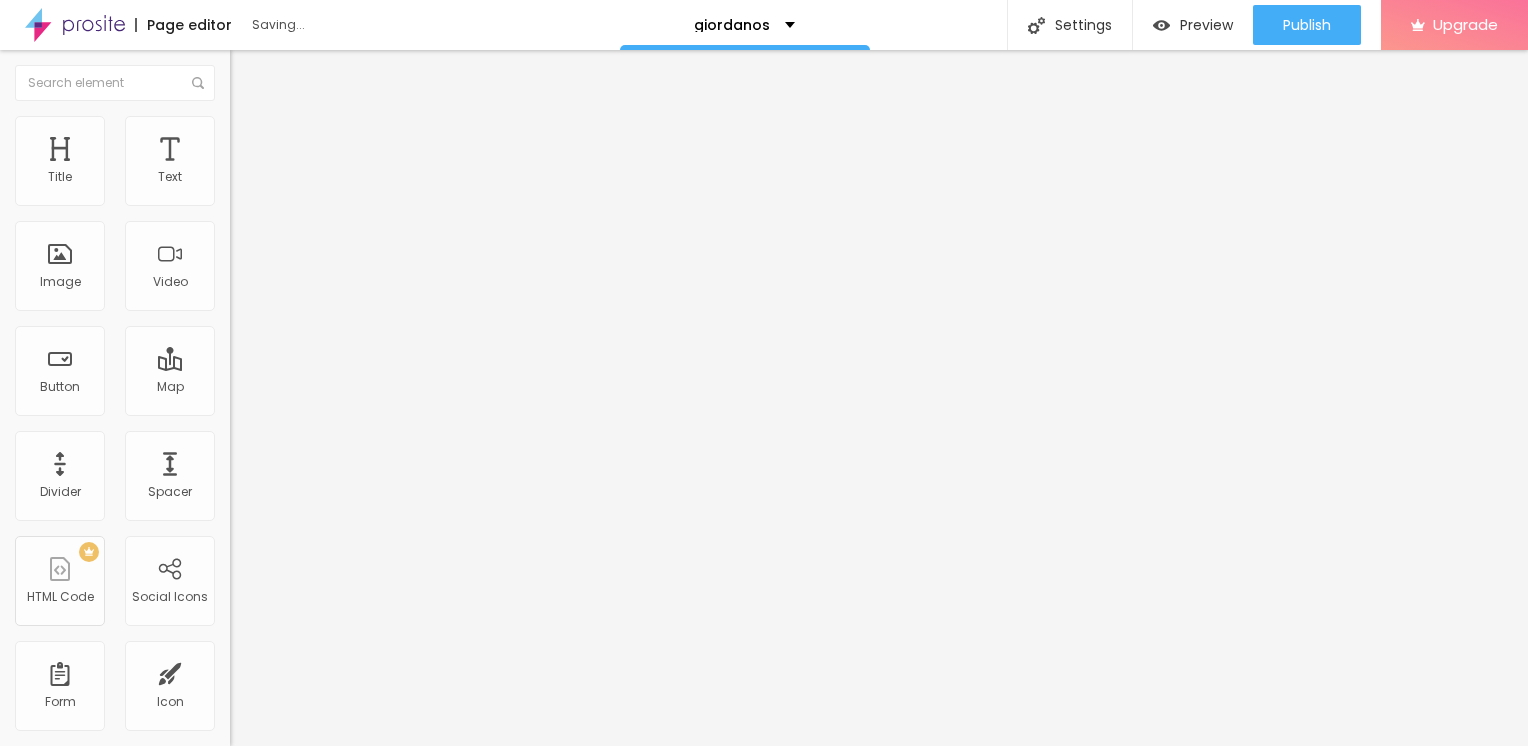 type on "30" 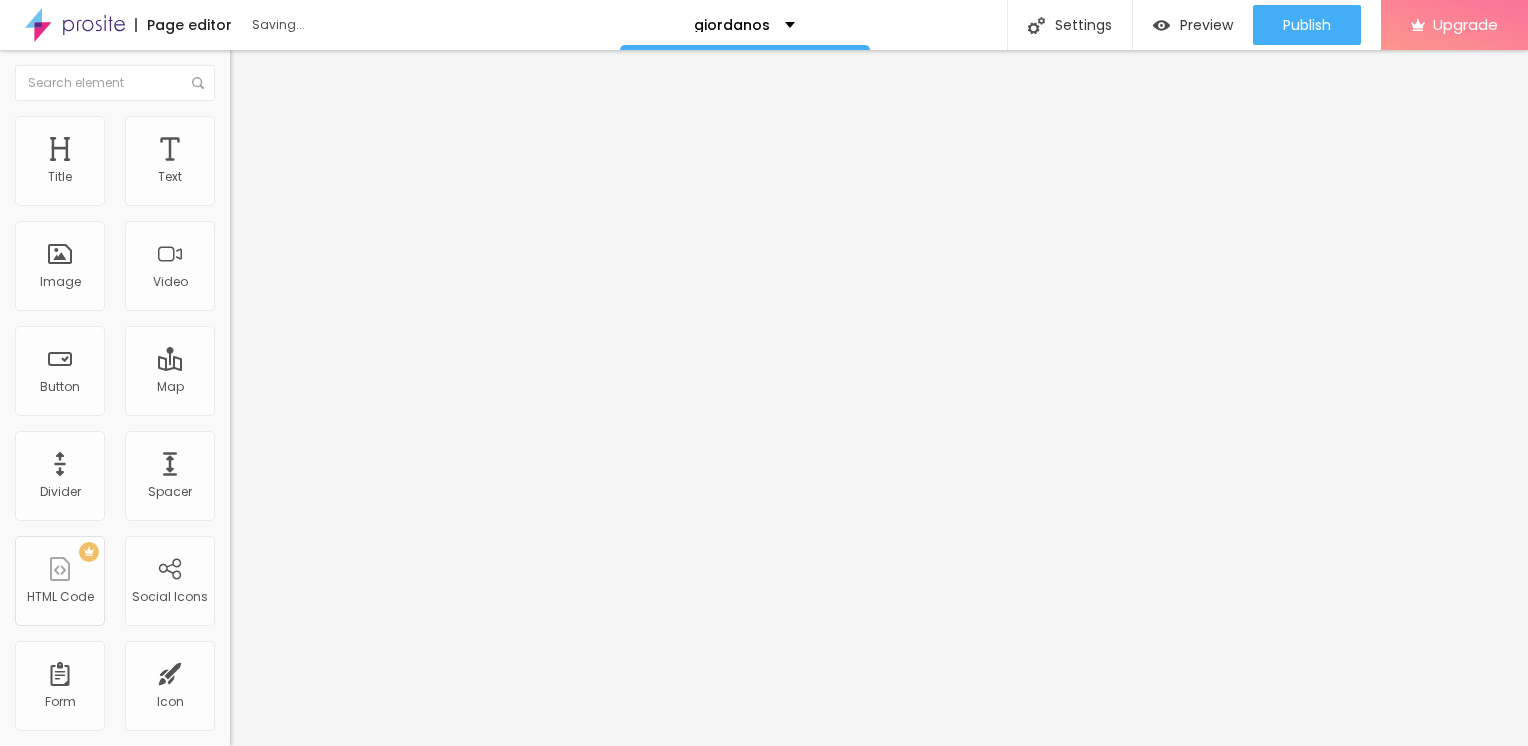 type on "25" 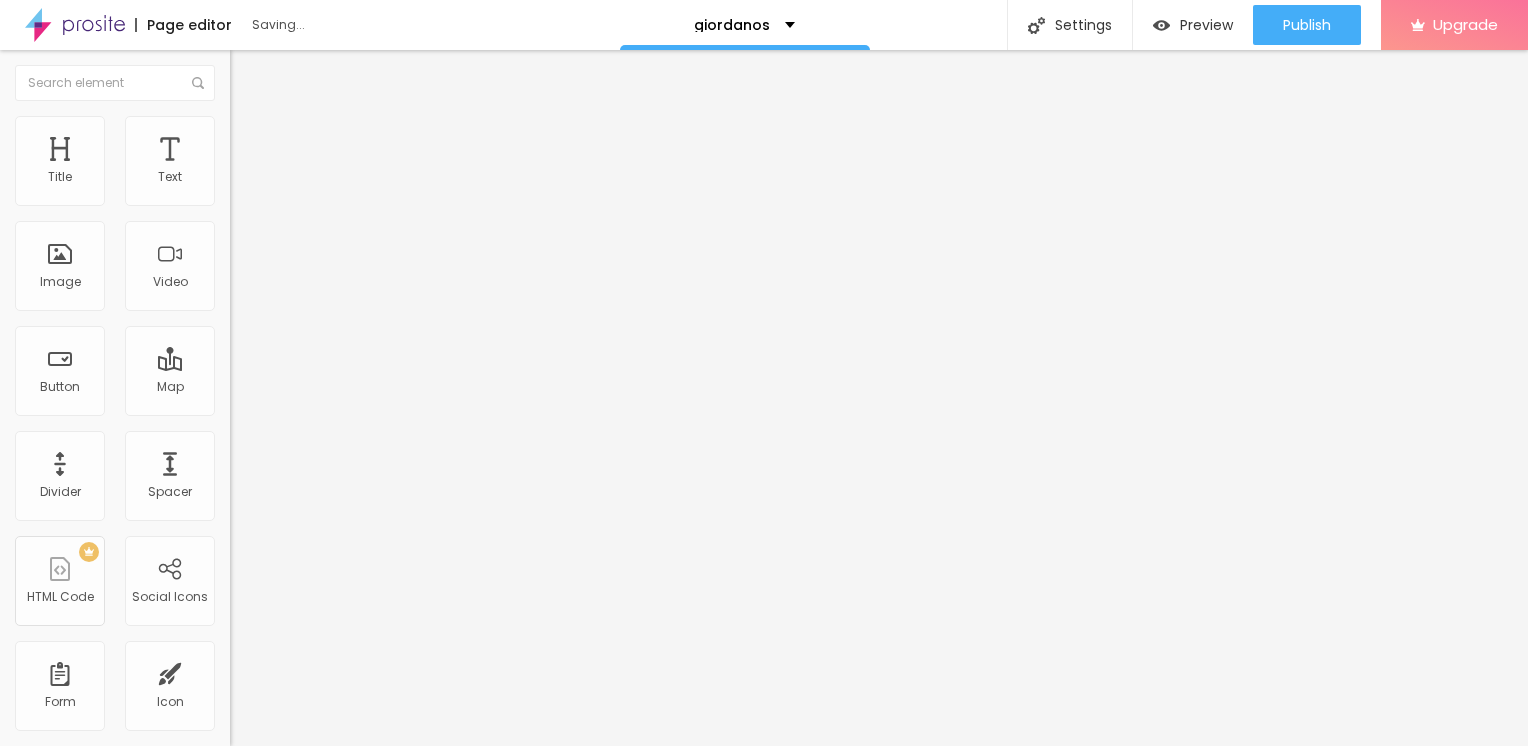type on "15" 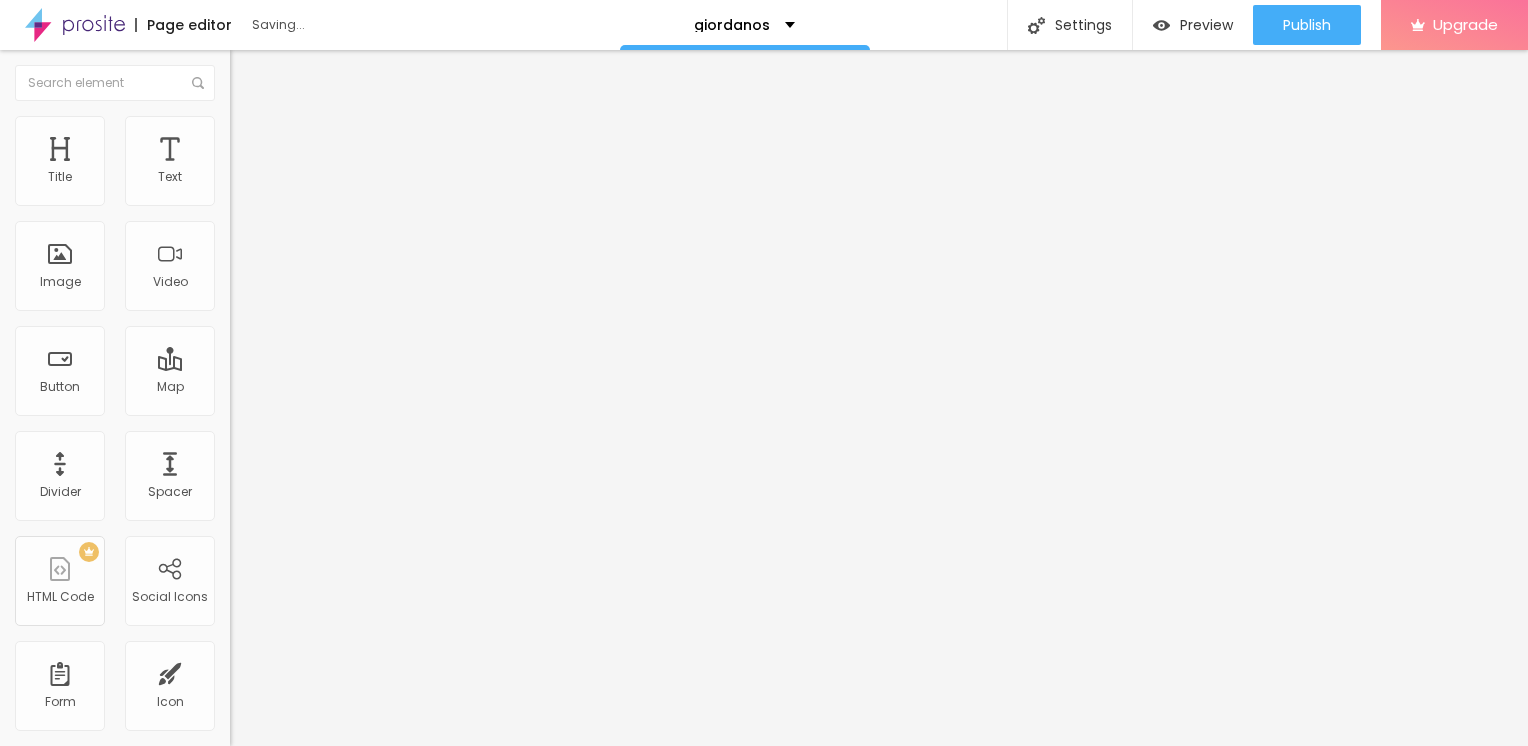 type on "15" 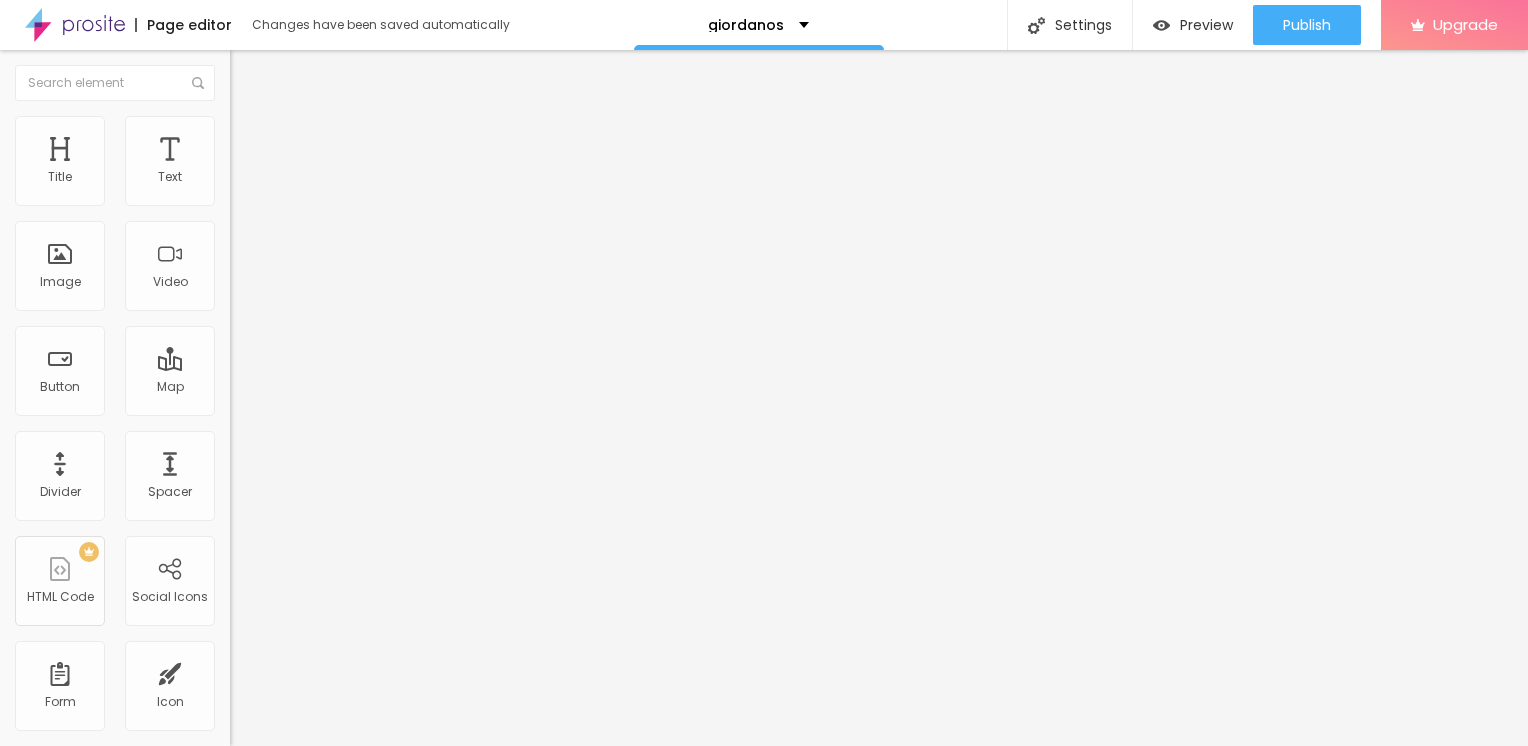 type on "10" 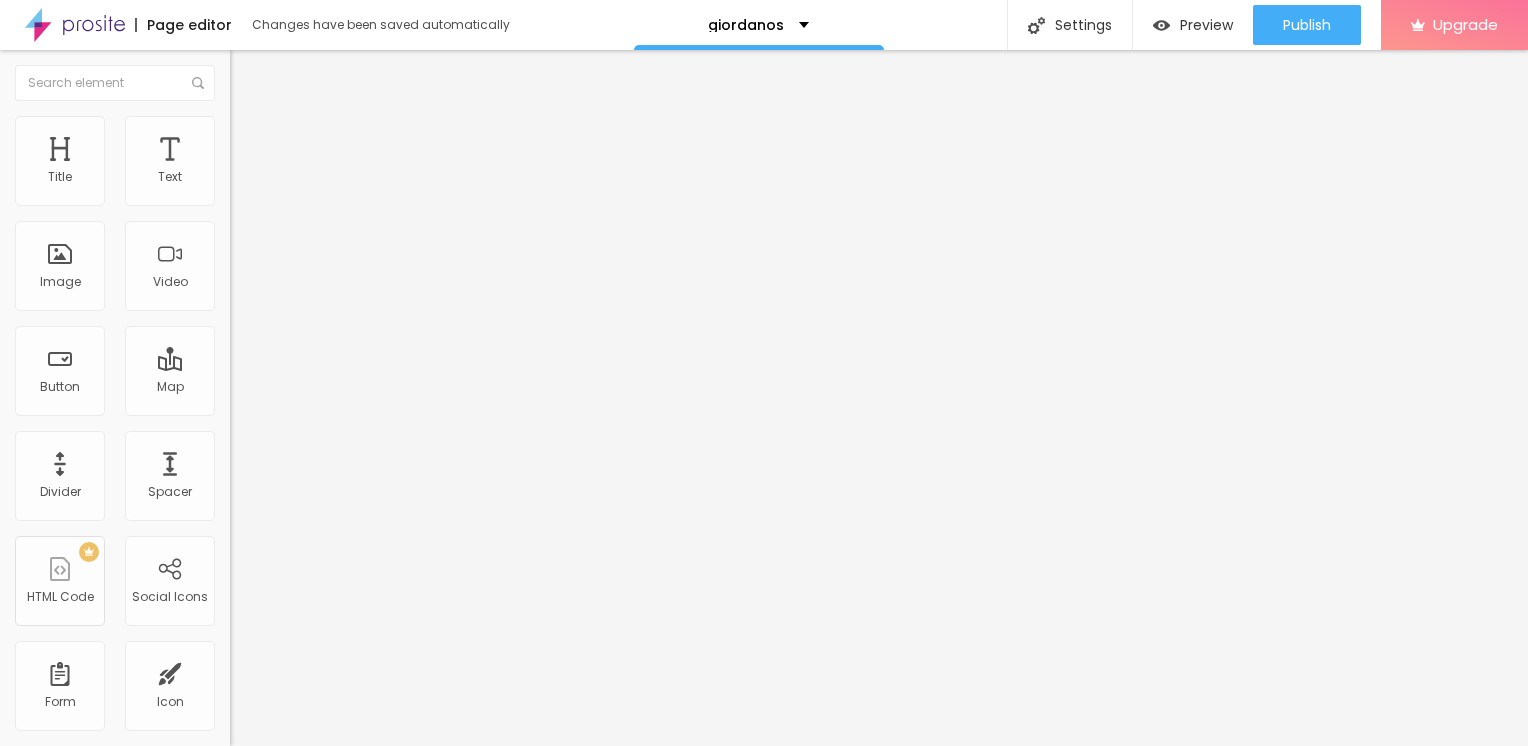 type on "10" 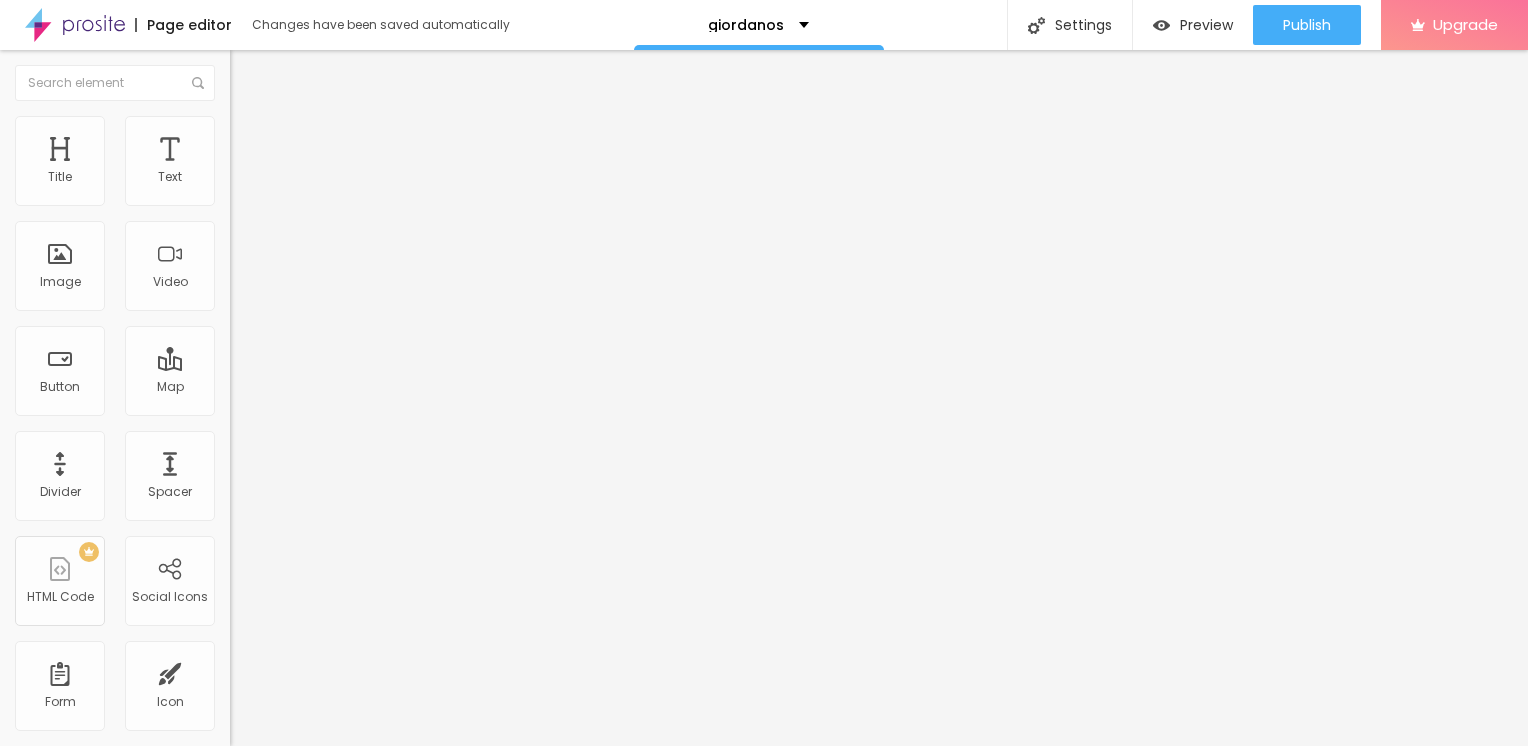 click at bounding box center [244, 181] 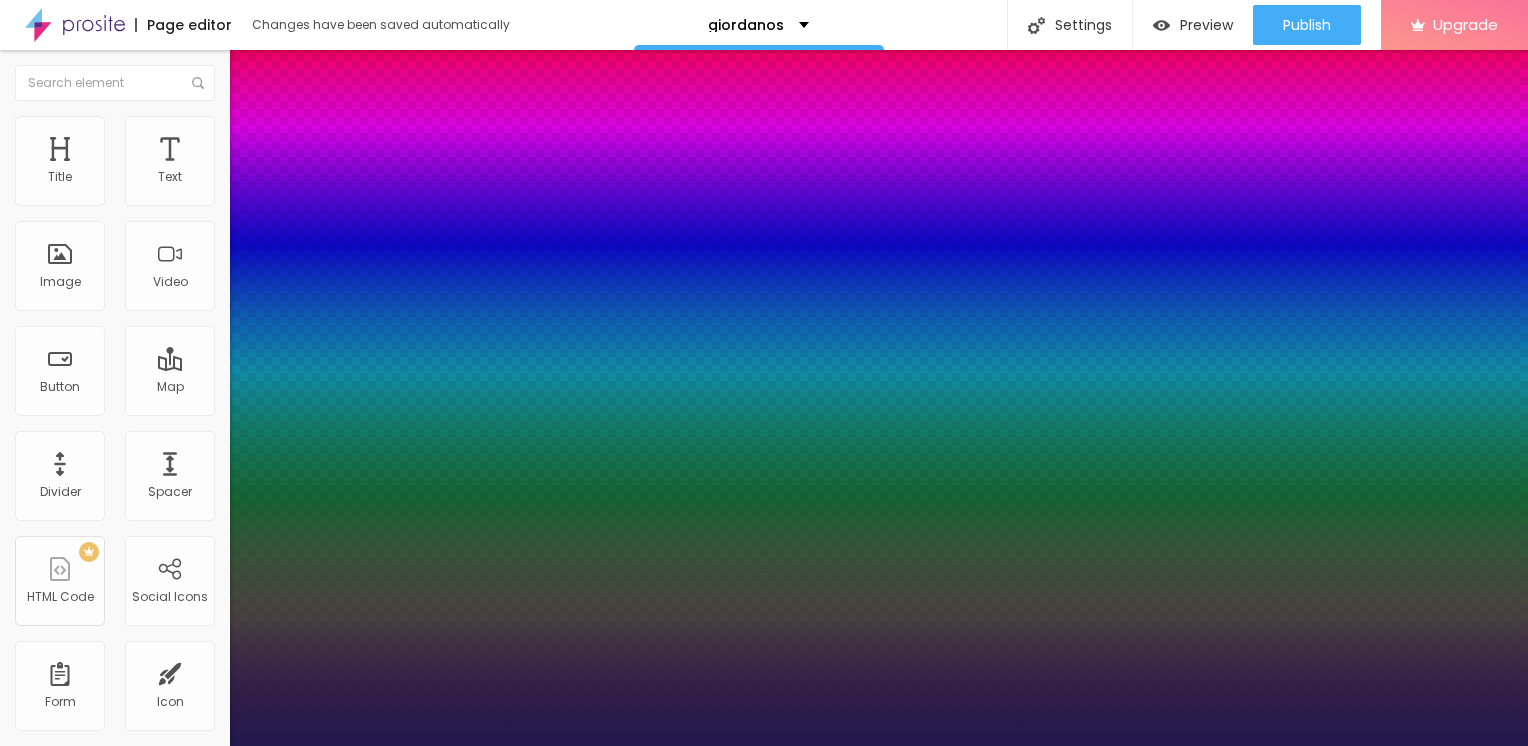 type on "1" 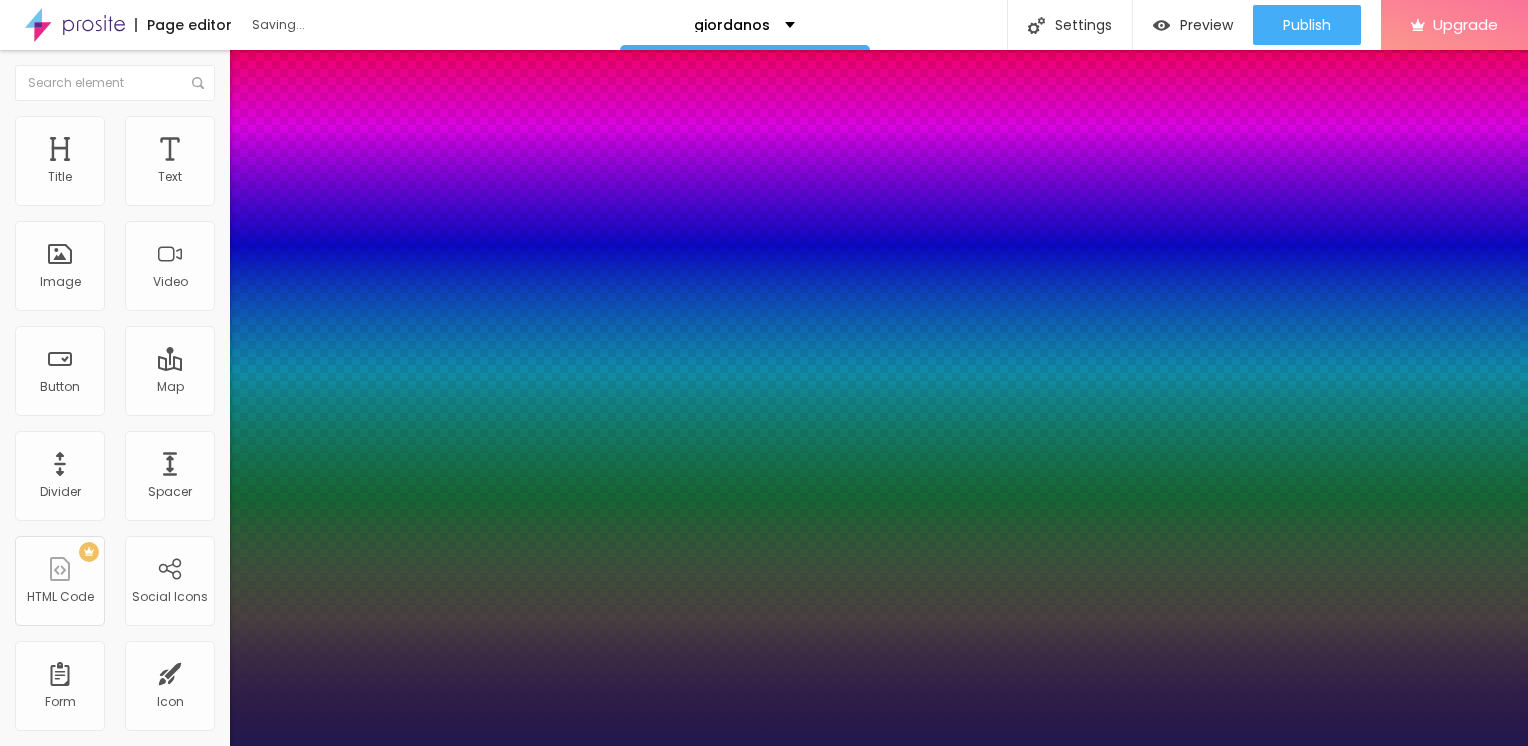 type on "32" 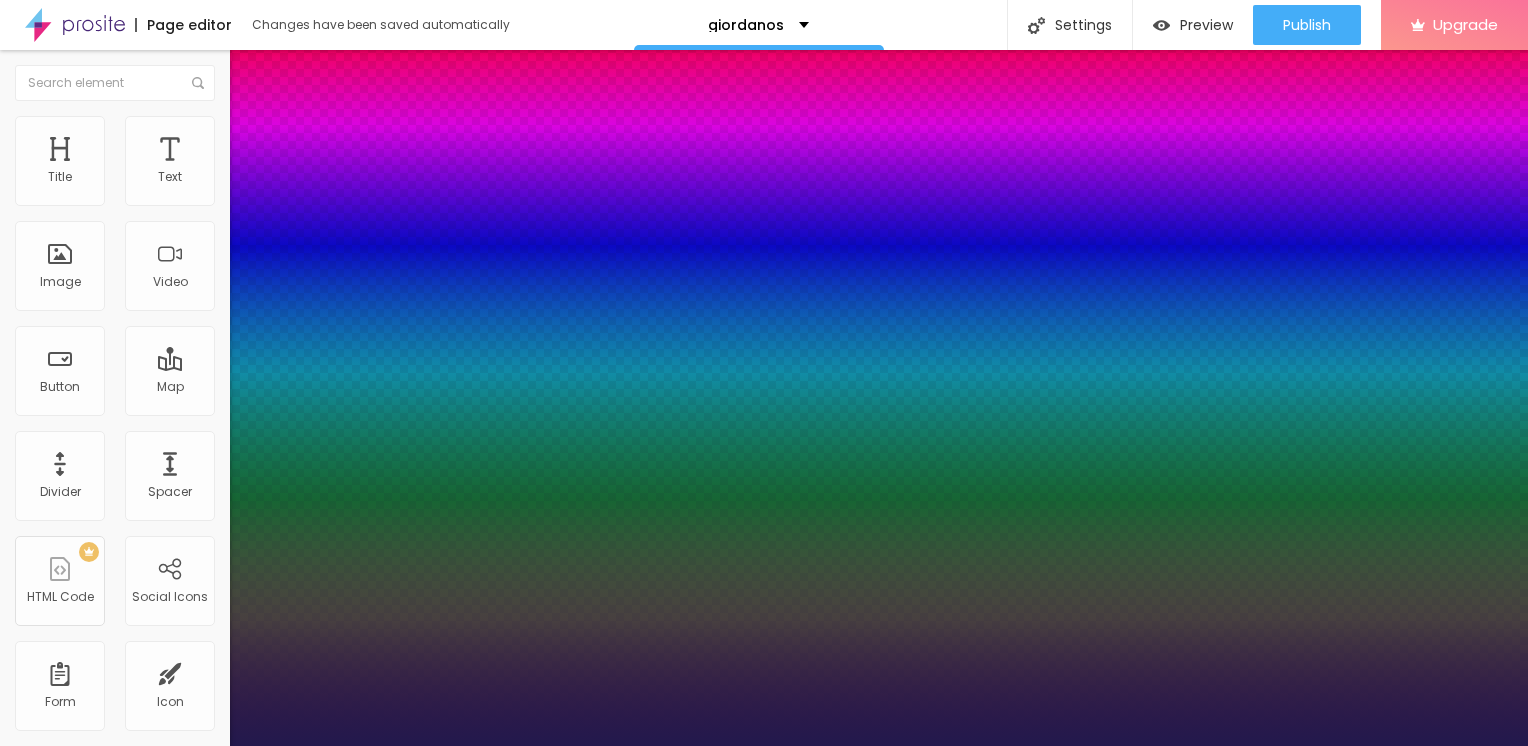 type on "36" 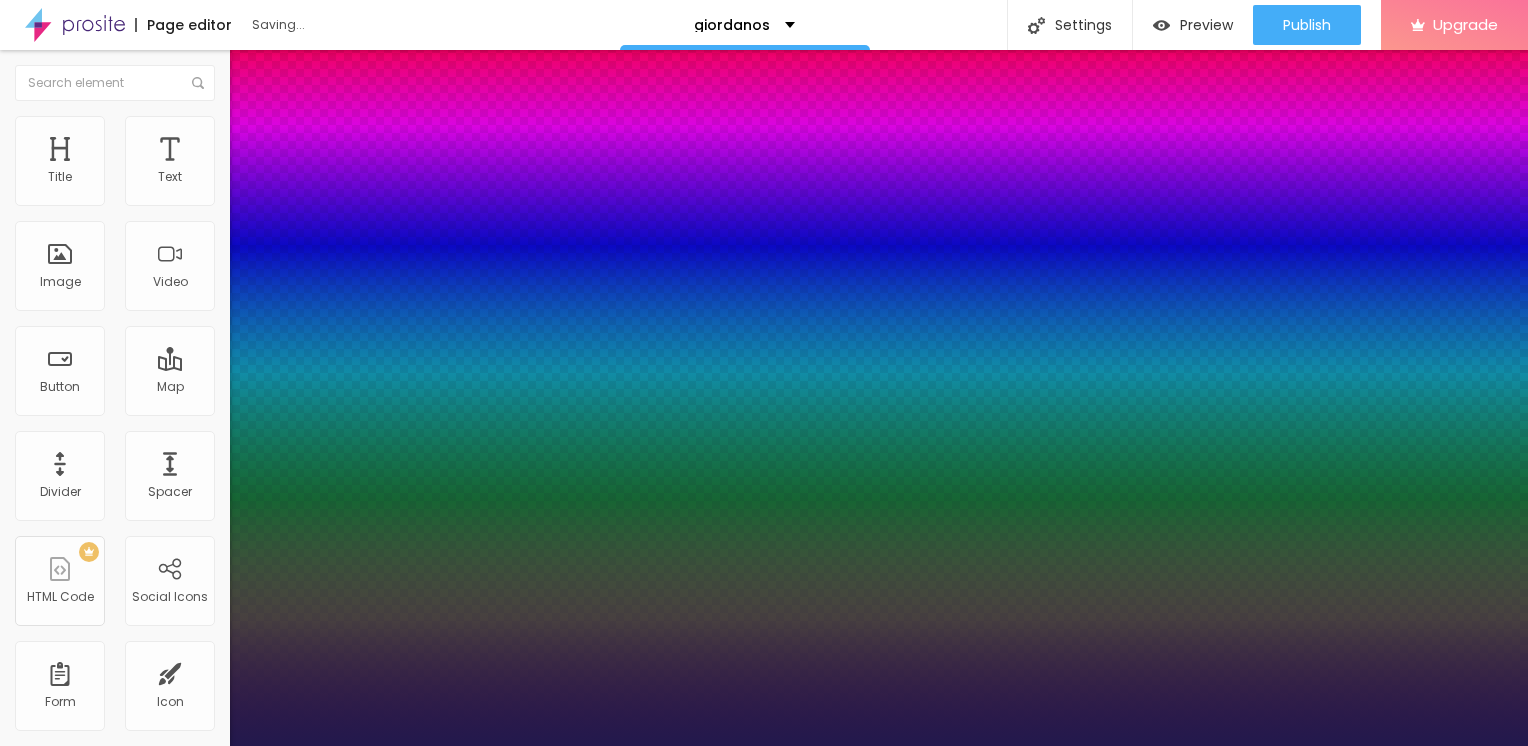 type on "1" 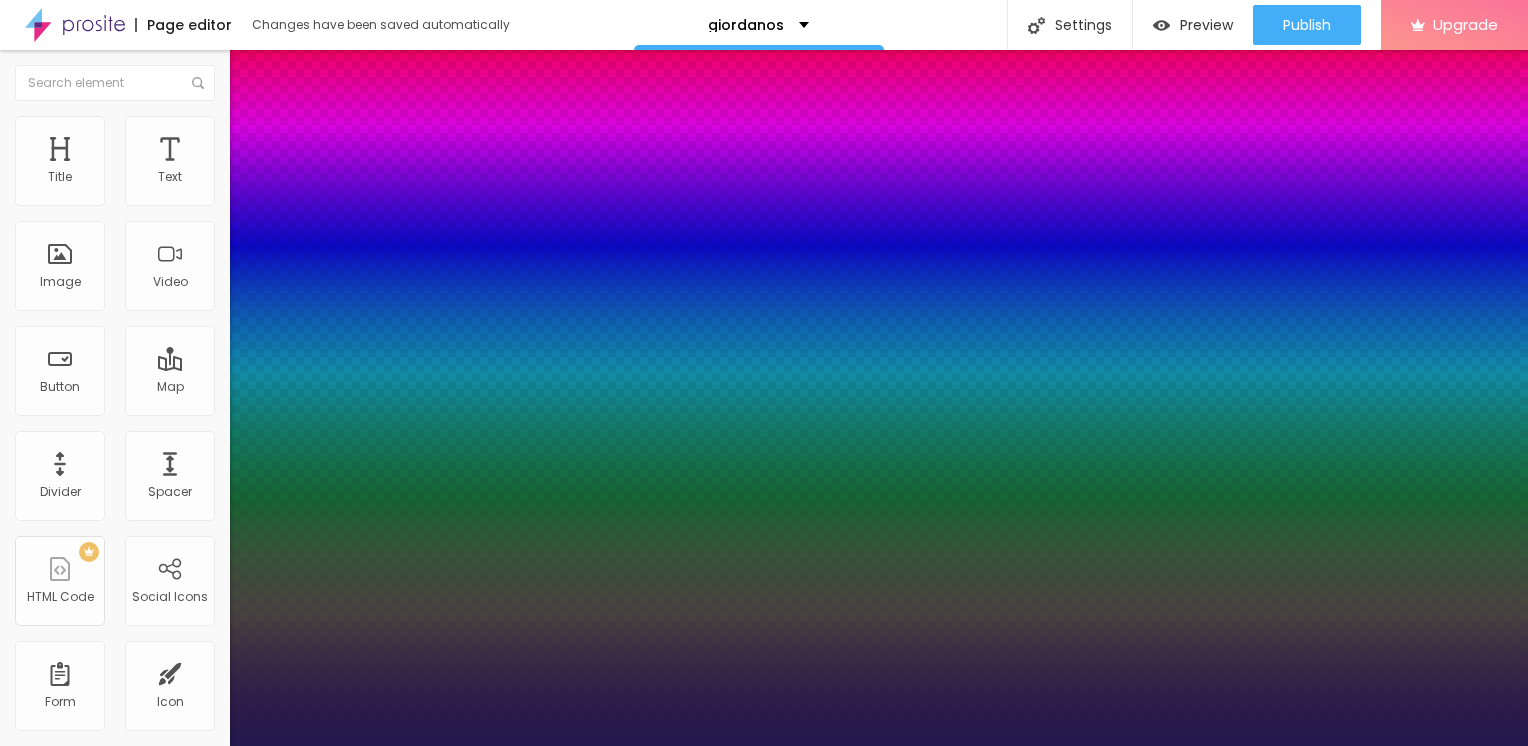 type on "25" 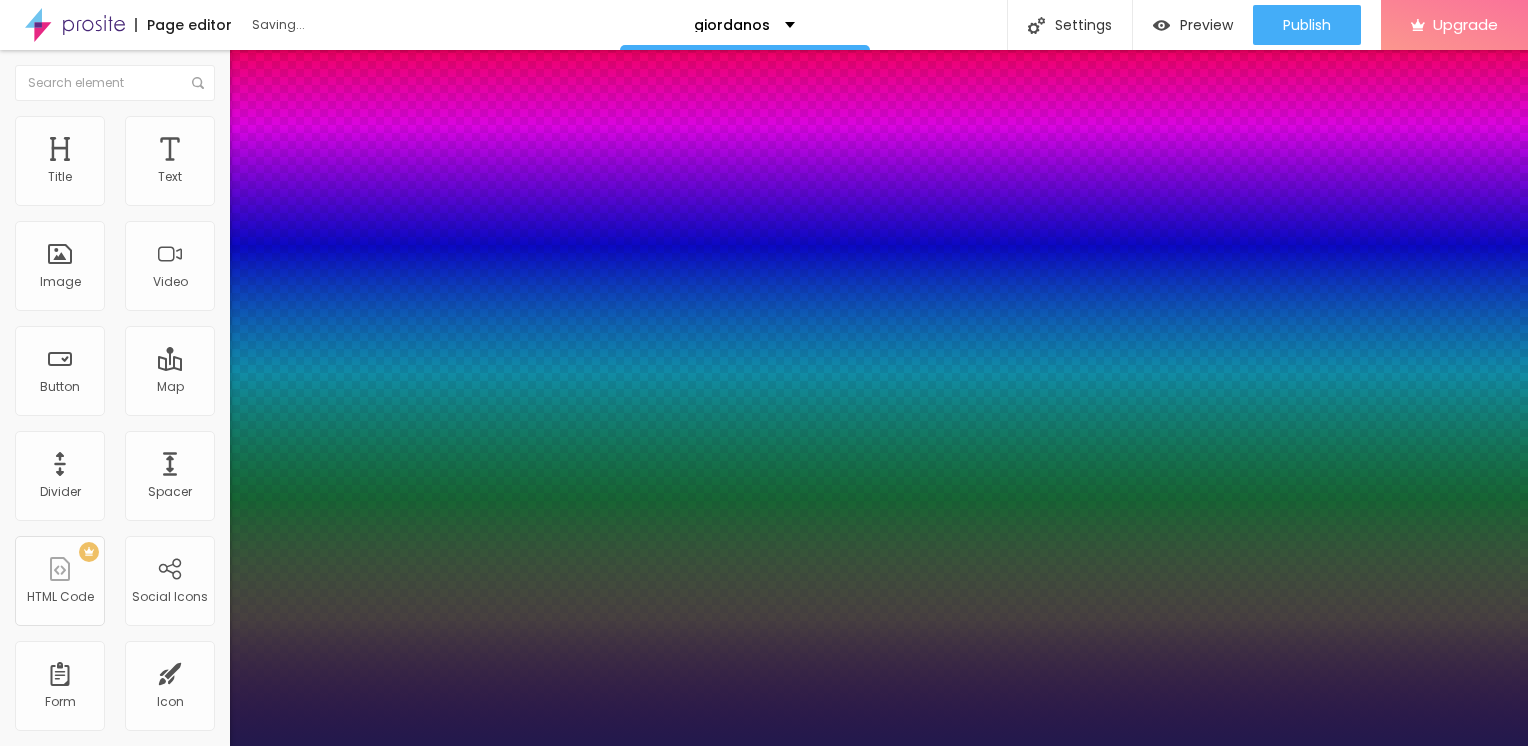 type on "1" 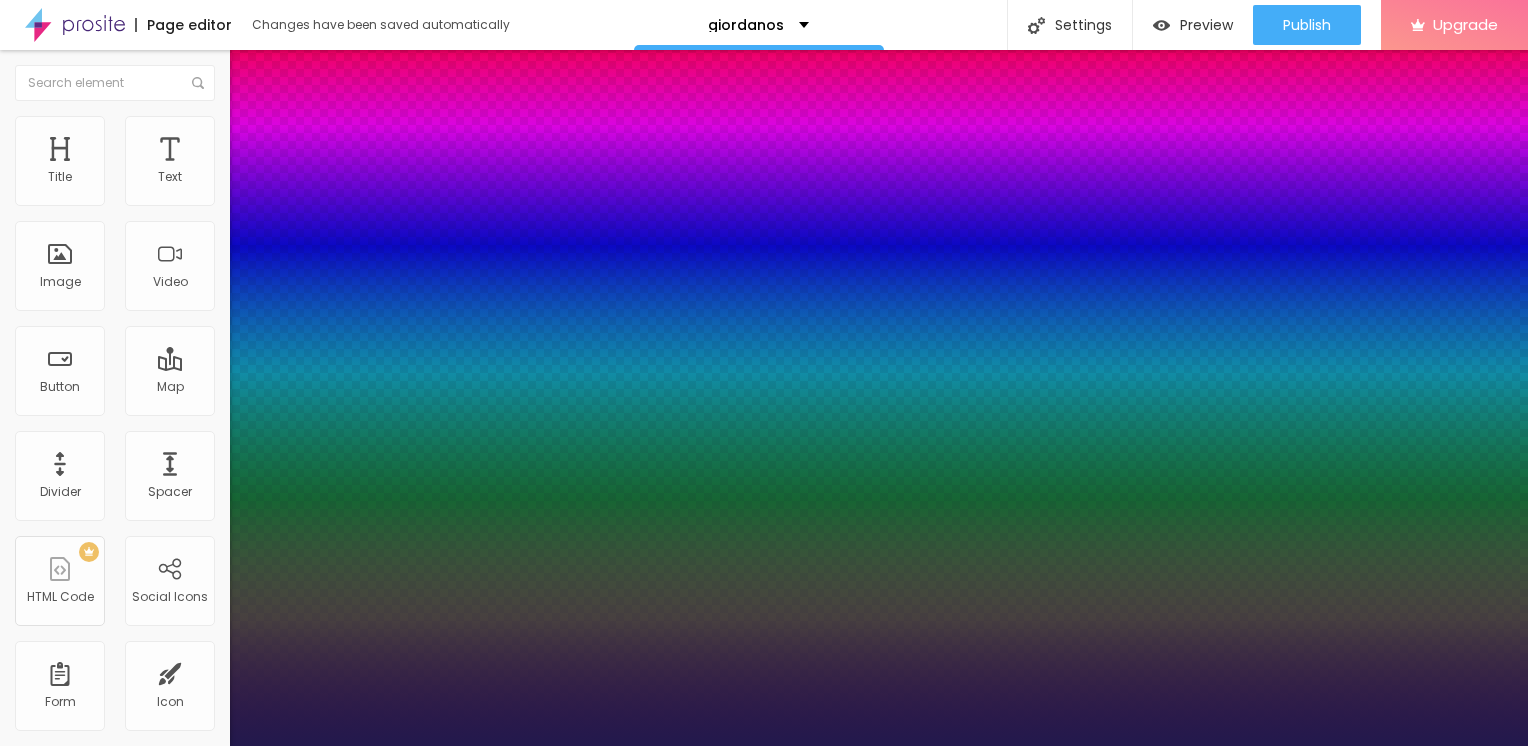 click at bounding box center (764, 746) 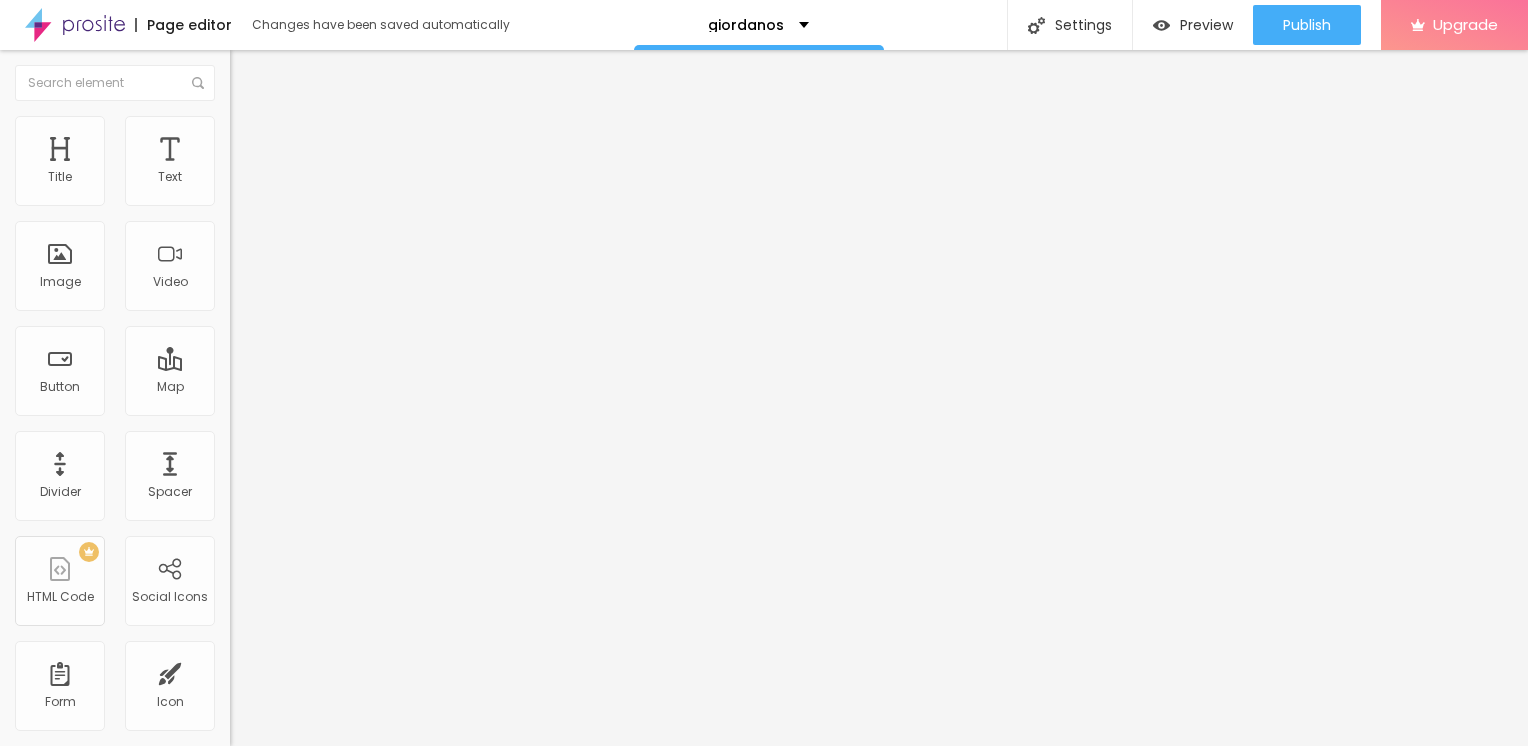 click on "Edit Text" at bounding box center (290, 73) 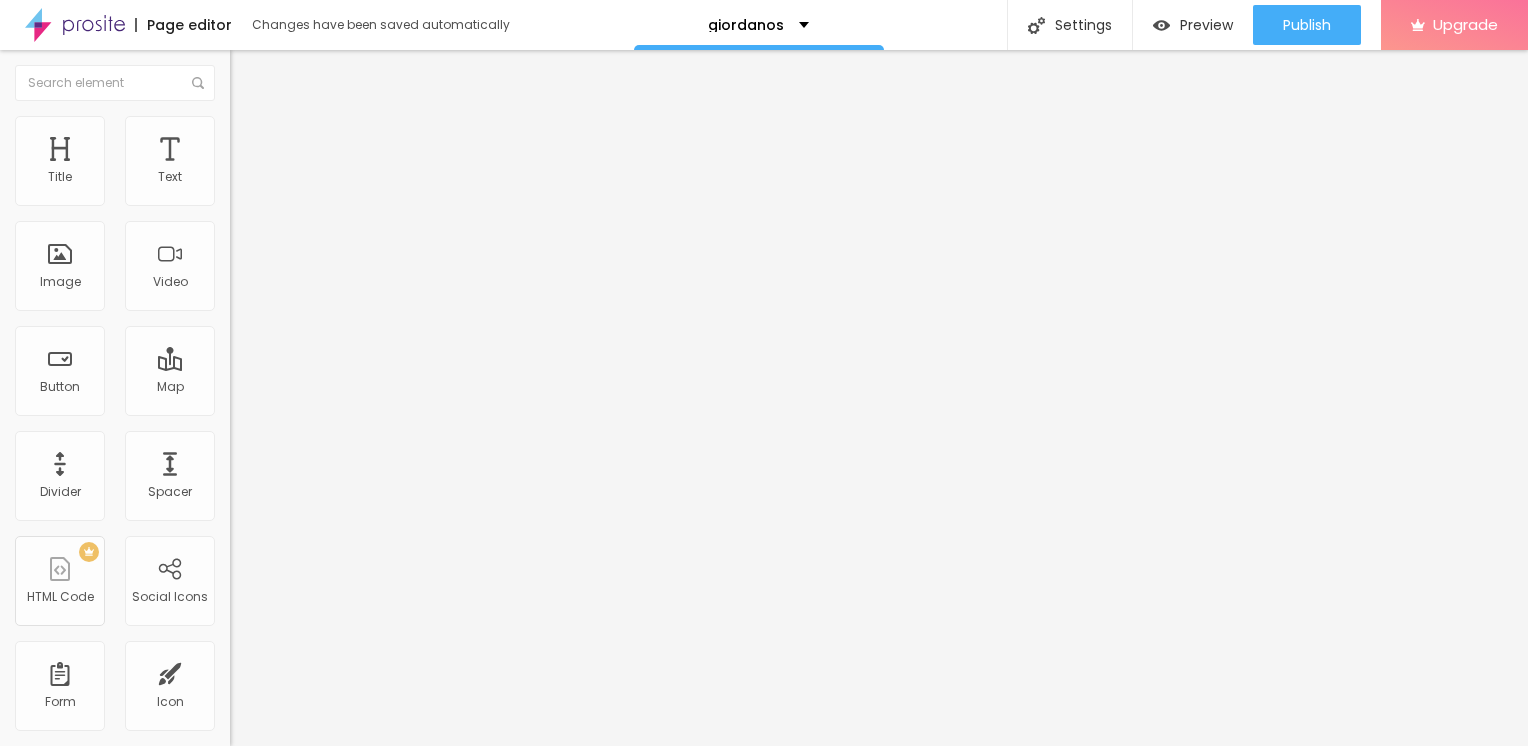 scroll, scrollTop: 0, scrollLeft: 0, axis: both 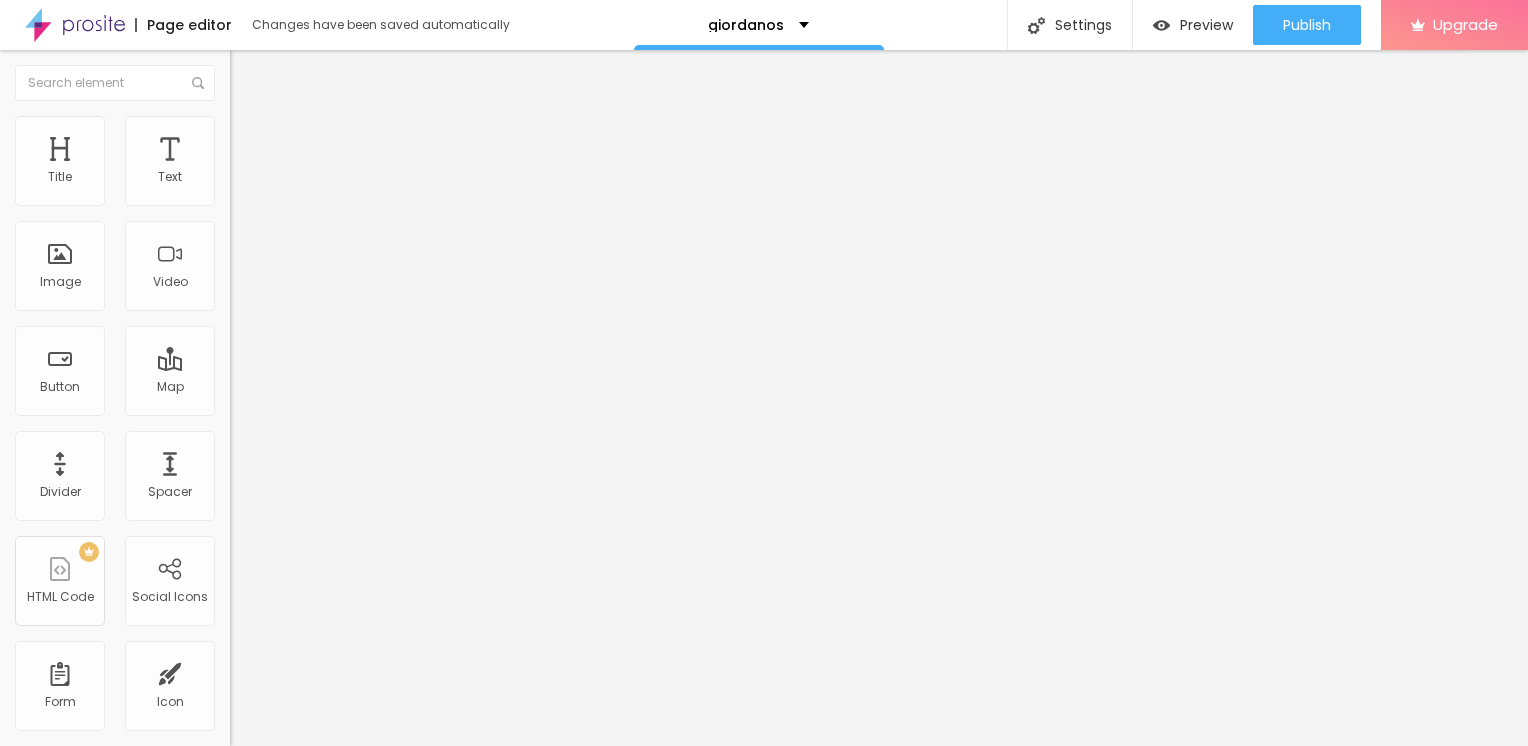 type 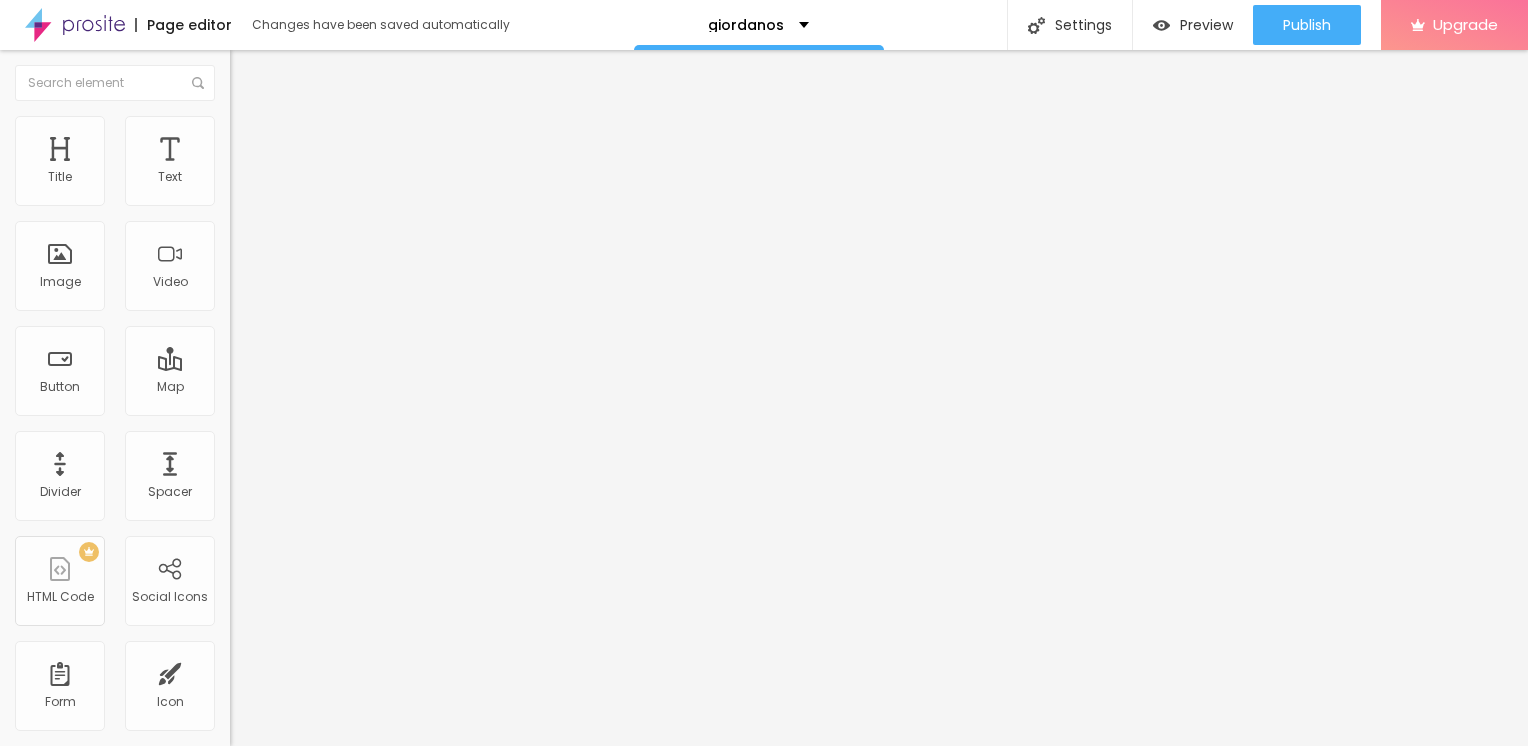 scroll, scrollTop: 0, scrollLeft: 0, axis: both 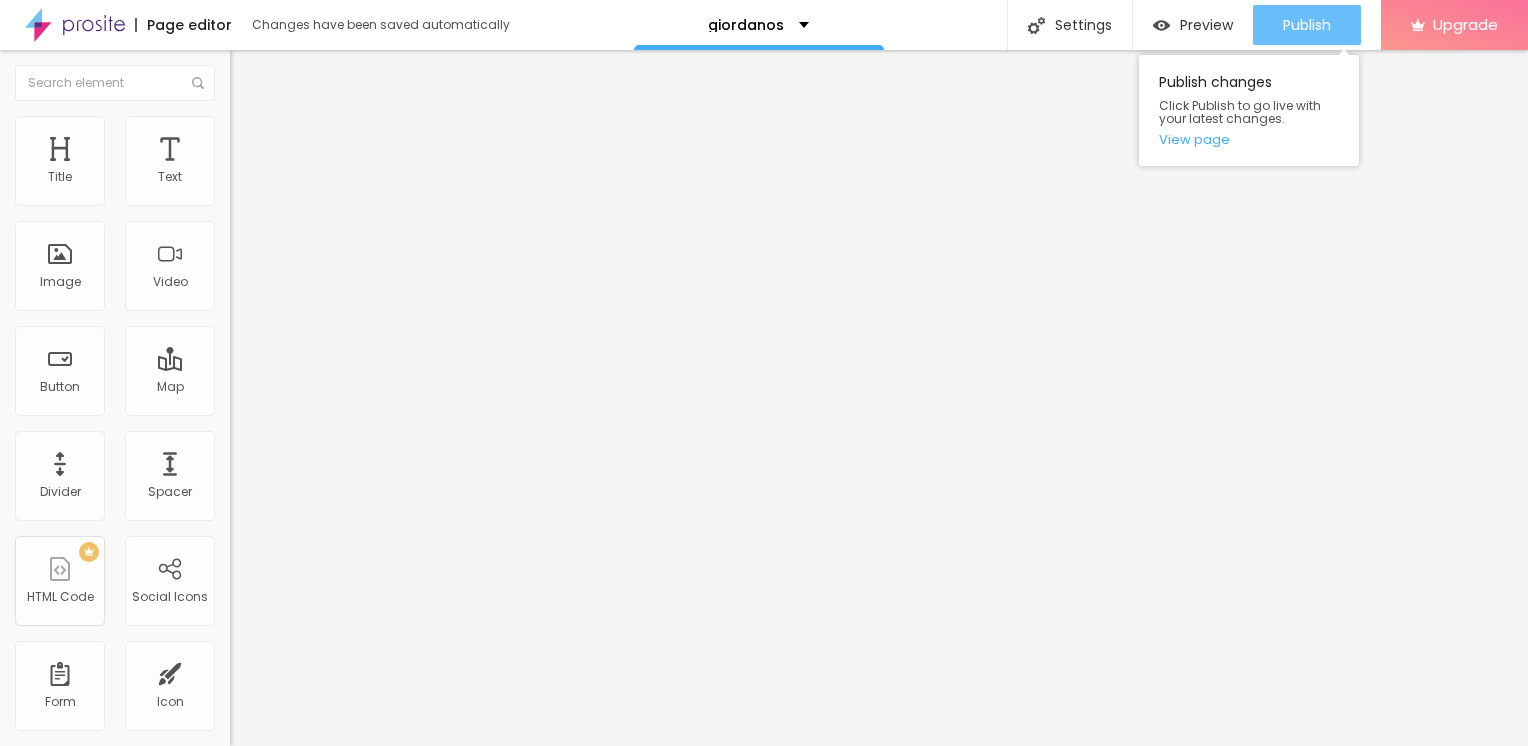 click on "Publish" at bounding box center [1307, 25] 